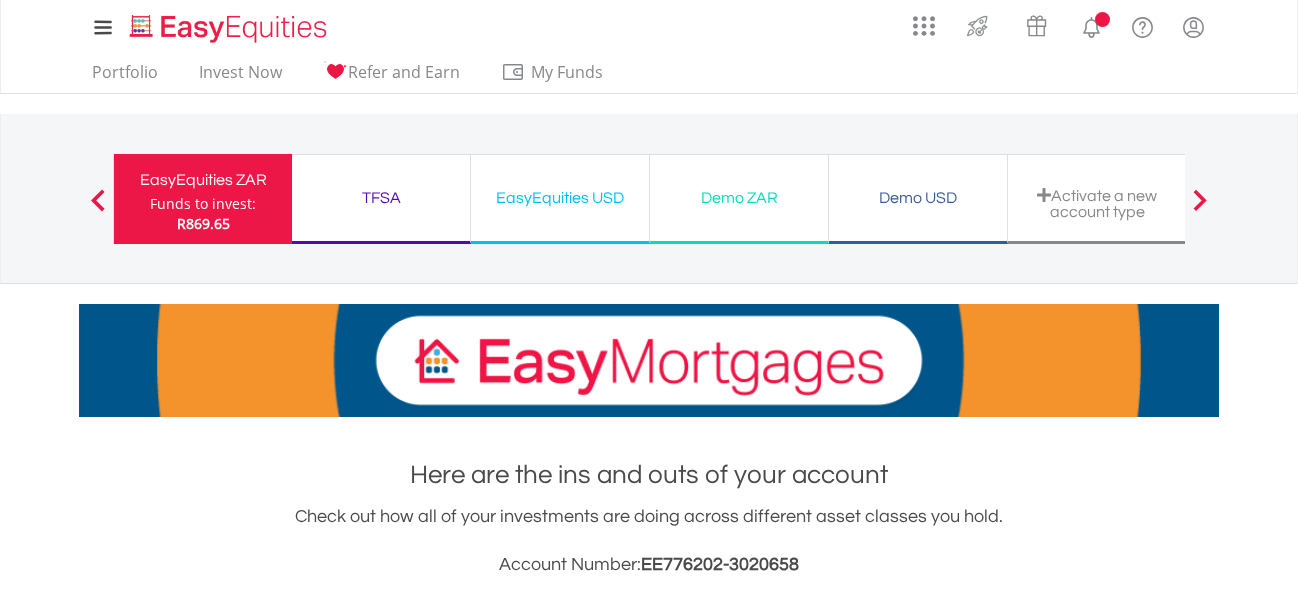 scroll, scrollTop: 280, scrollLeft: 0, axis: vertical 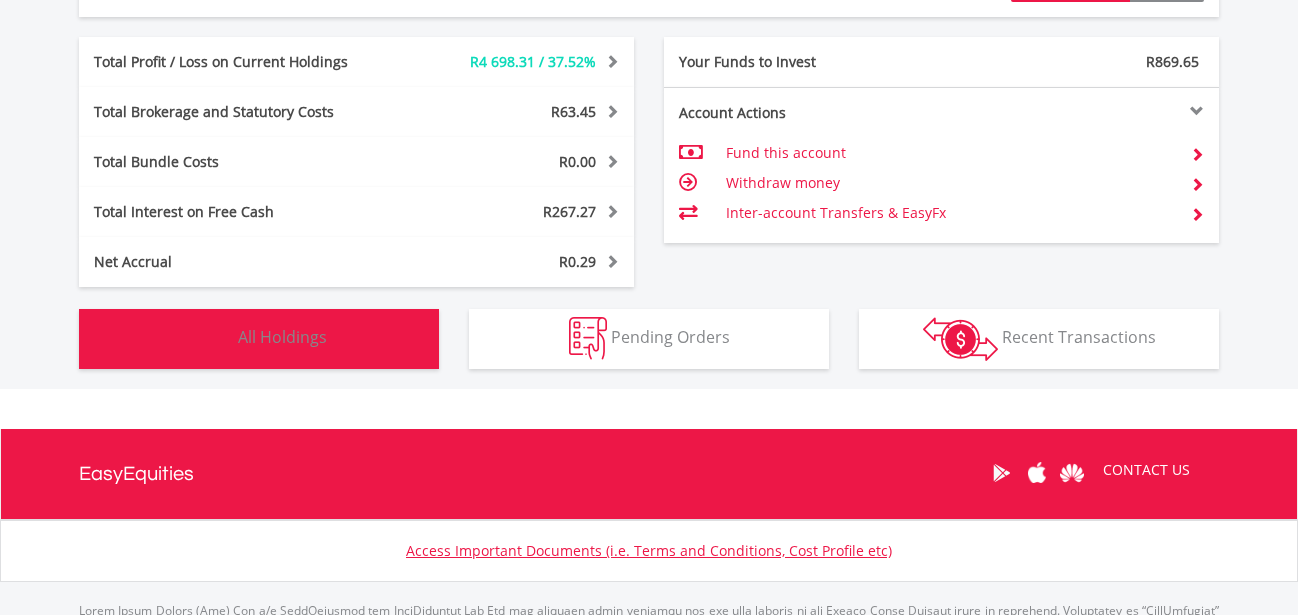 click on "All Holdings" at bounding box center (282, 337) 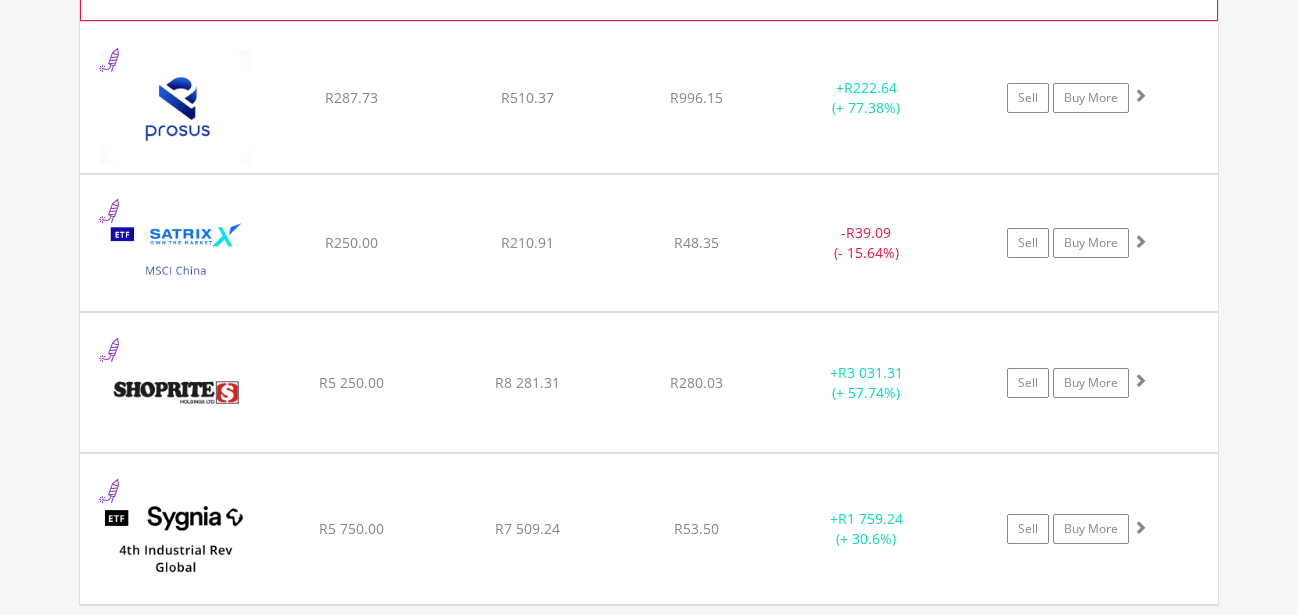 scroll, scrollTop: 1930, scrollLeft: 0, axis: vertical 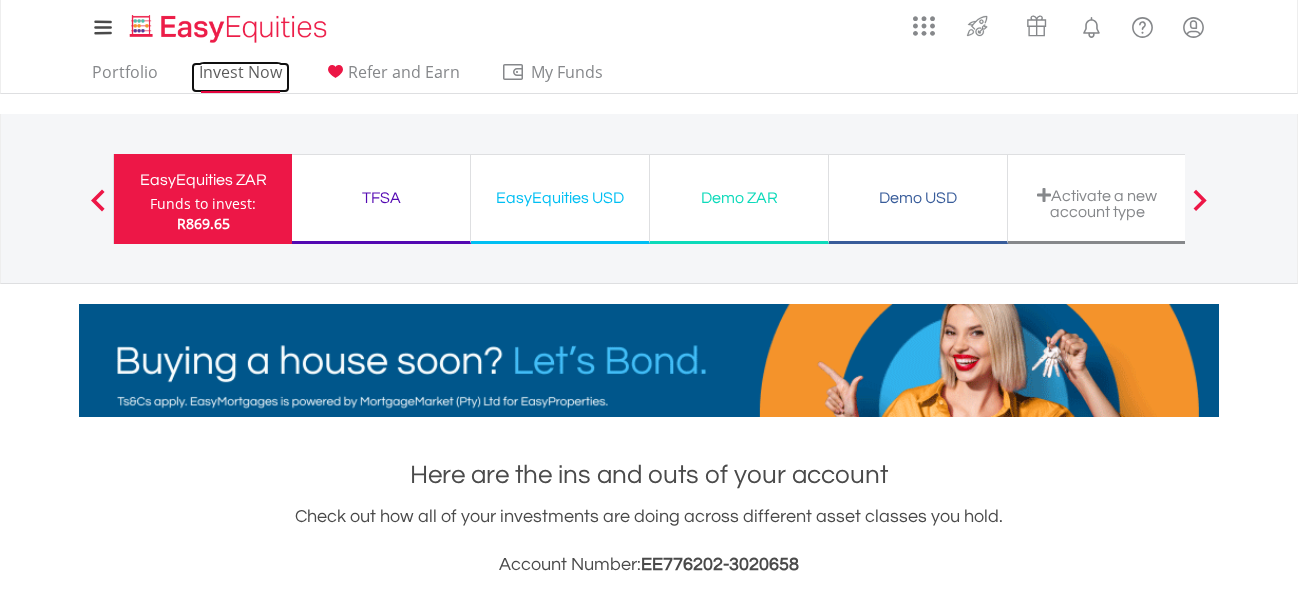 click on "Invest Now" at bounding box center [240, 77] 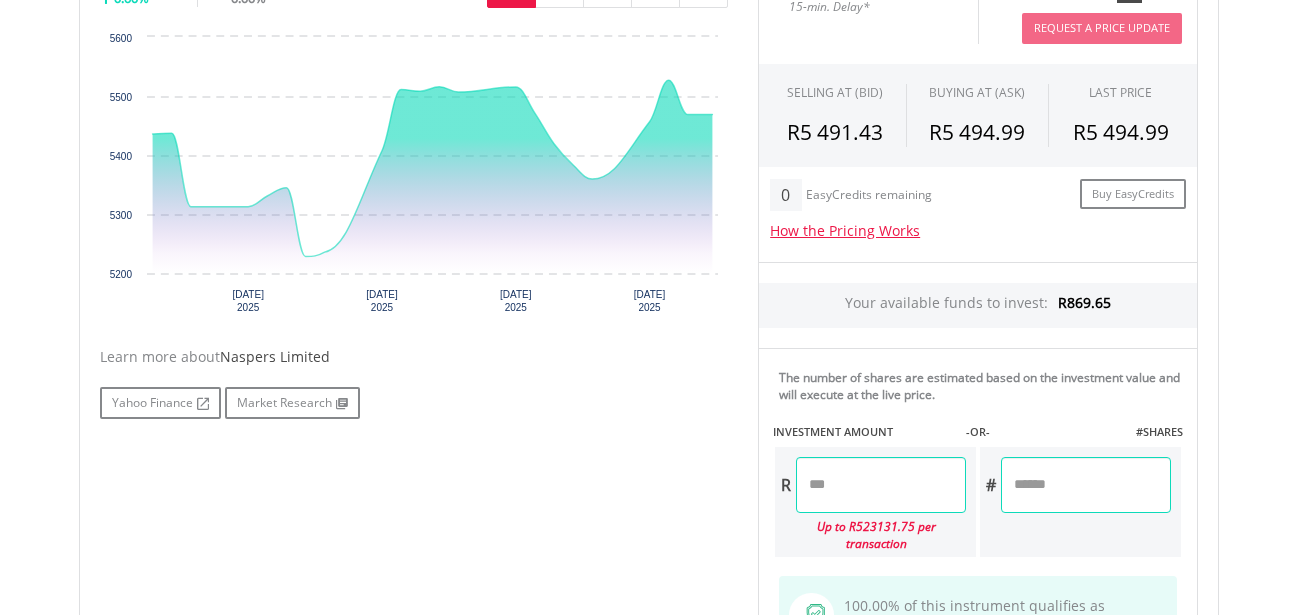 scroll, scrollTop: 714, scrollLeft: 0, axis: vertical 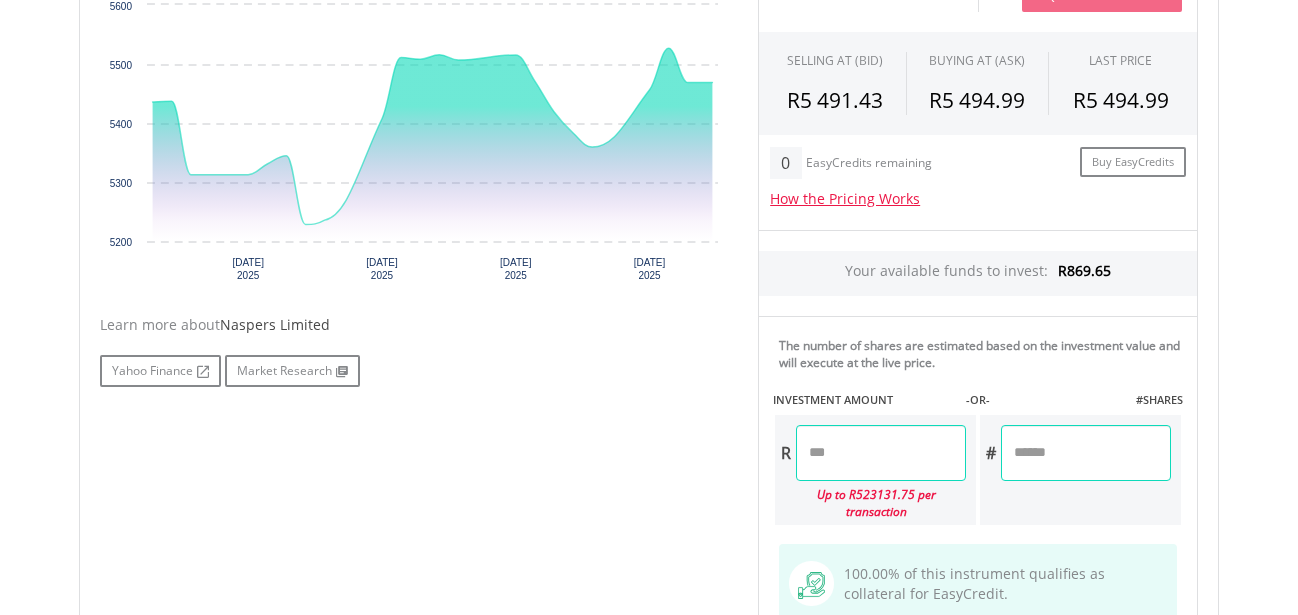 drag, startPoint x: 839, startPoint y: 454, endPoint x: 805, endPoint y: 453, distance: 34.0147 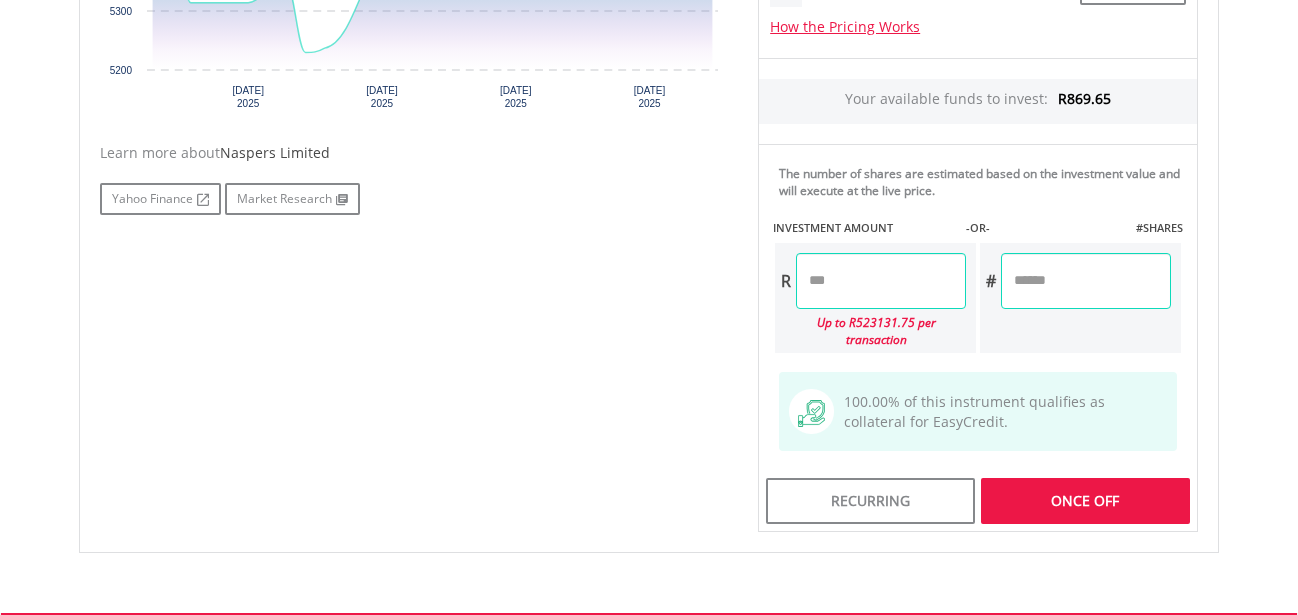scroll, scrollTop: 918, scrollLeft: 0, axis: vertical 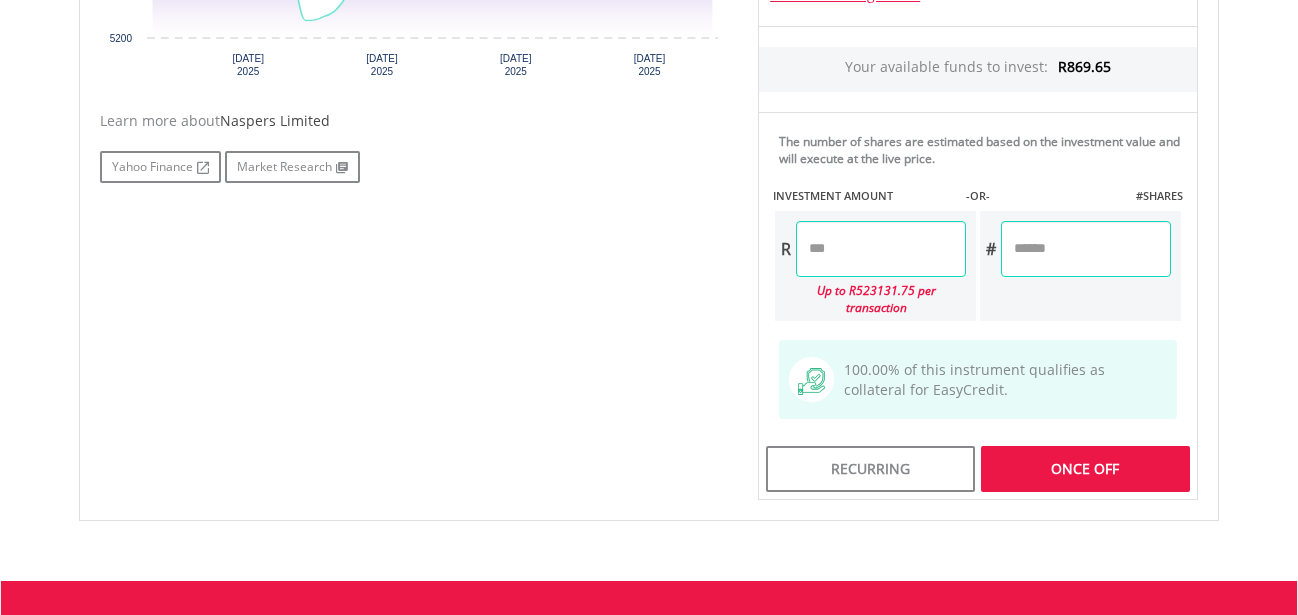 type on "******" 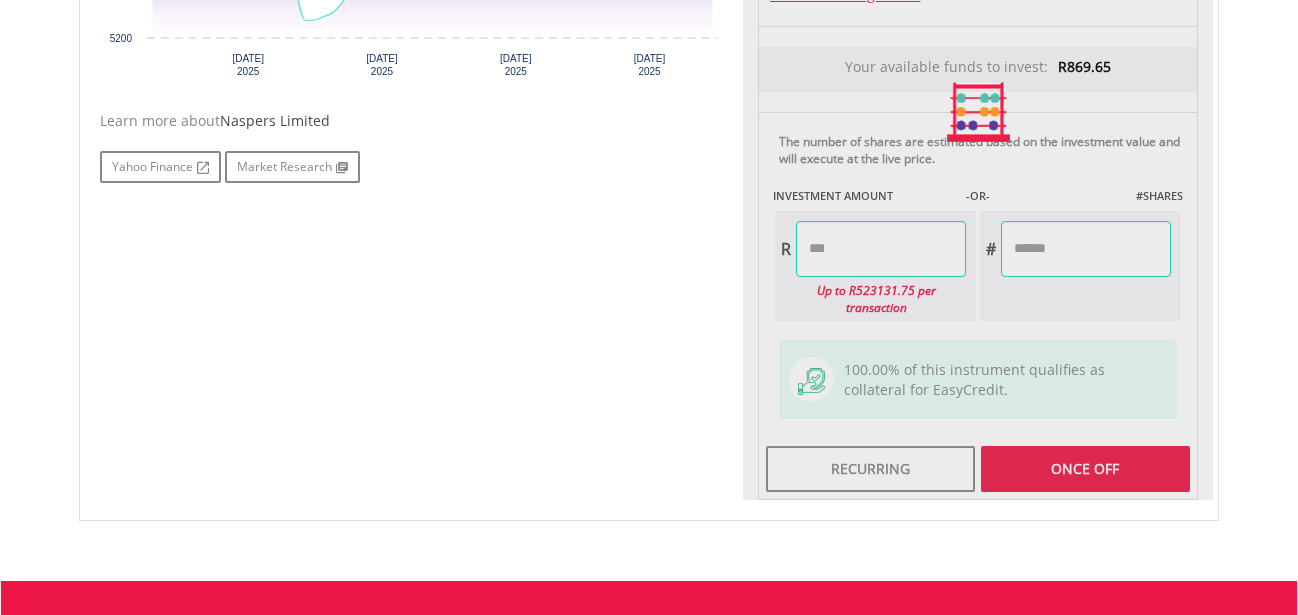 click on "Last Updated Price:
15-min. Delay*
Price Update Cost:
1
Credits
Request A Price Update
Request Update
SELLING AT (BID)
BUYING AT                     (ASK)
LAST PRICE
R5 491.43
R5 494.99
R5 494.99
0" at bounding box center [978, 112] 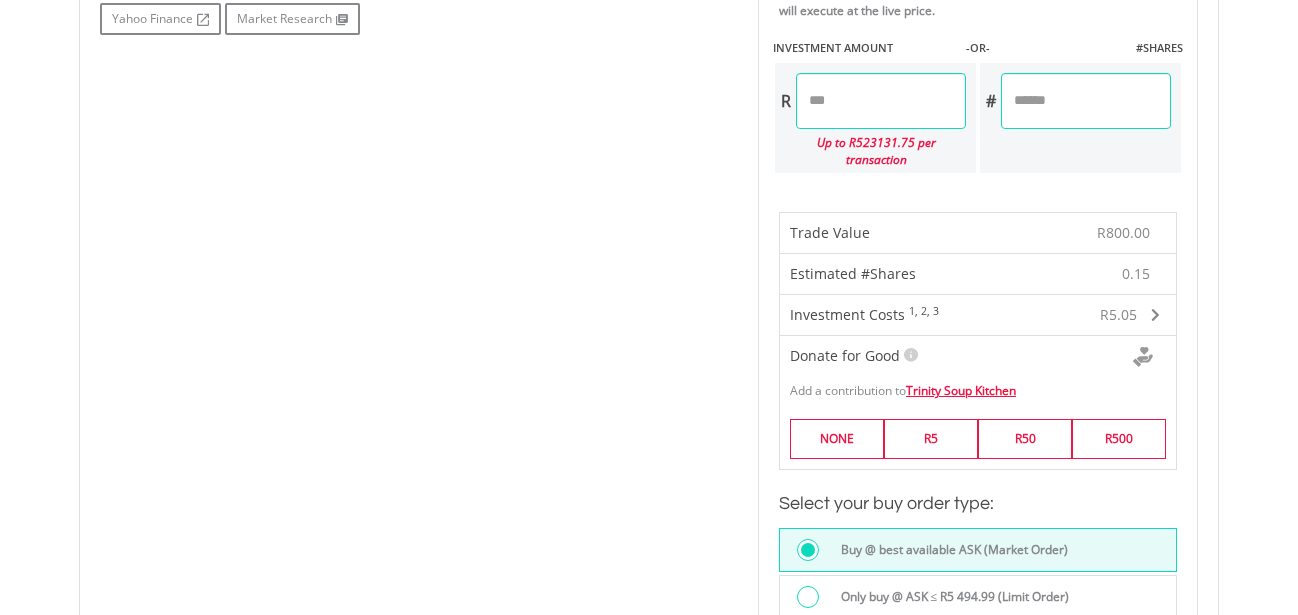 scroll, scrollTop: 1122, scrollLeft: 0, axis: vertical 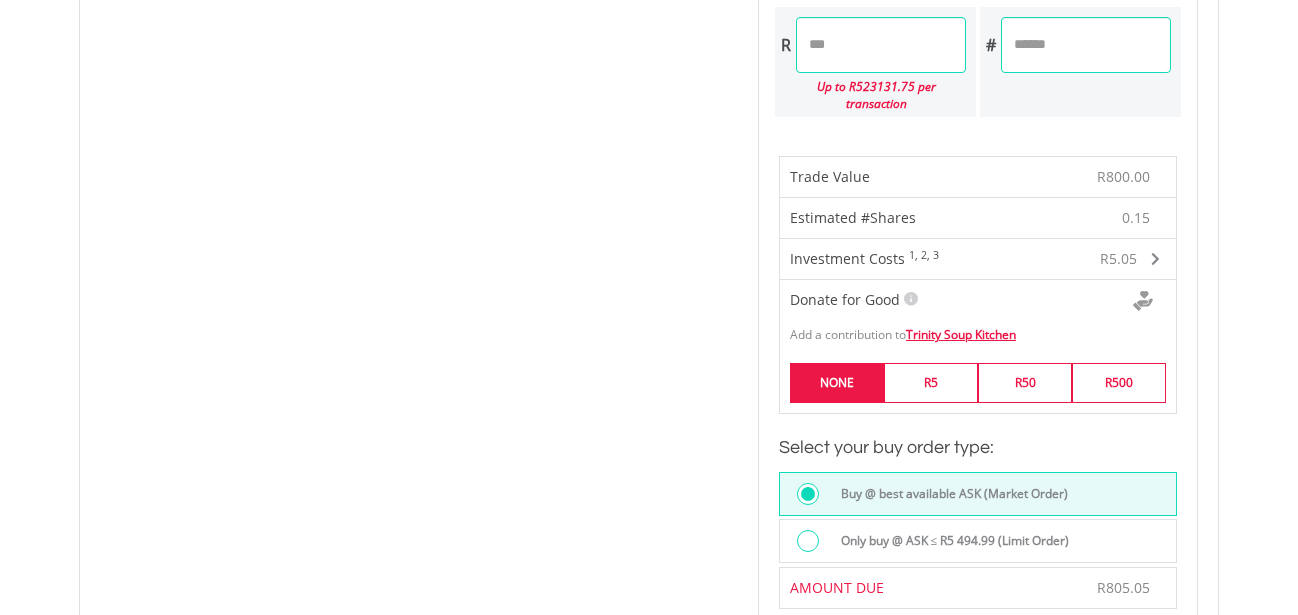 click on "NONE" at bounding box center [837, 382] 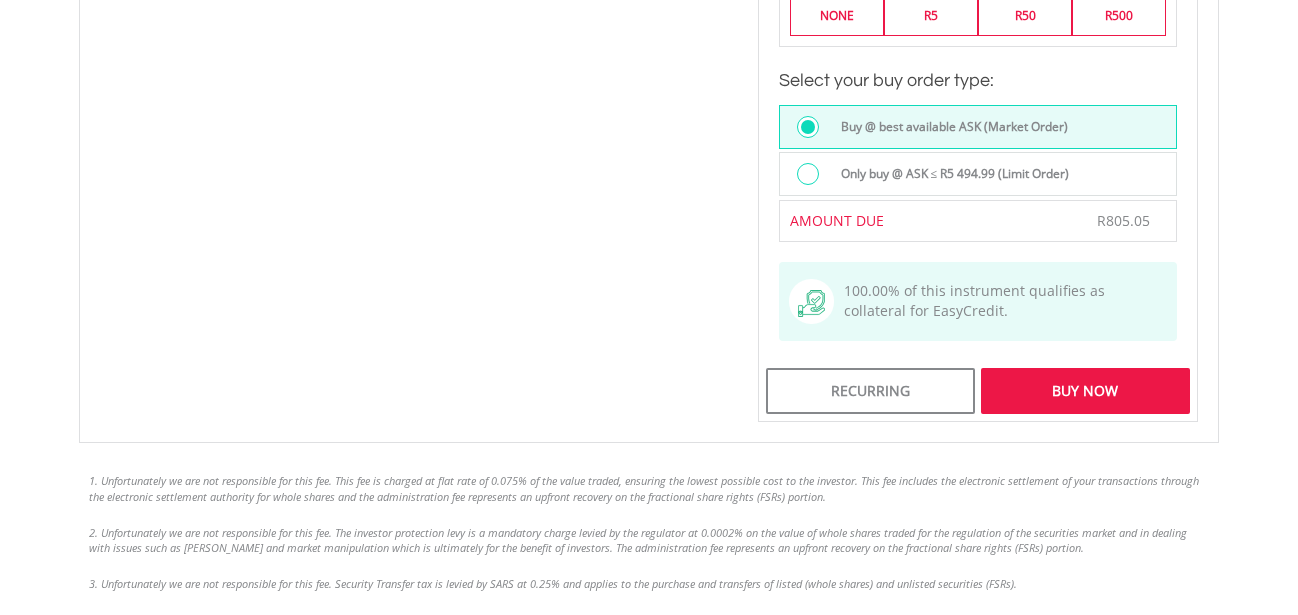 scroll, scrollTop: 1530, scrollLeft: 0, axis: vertical 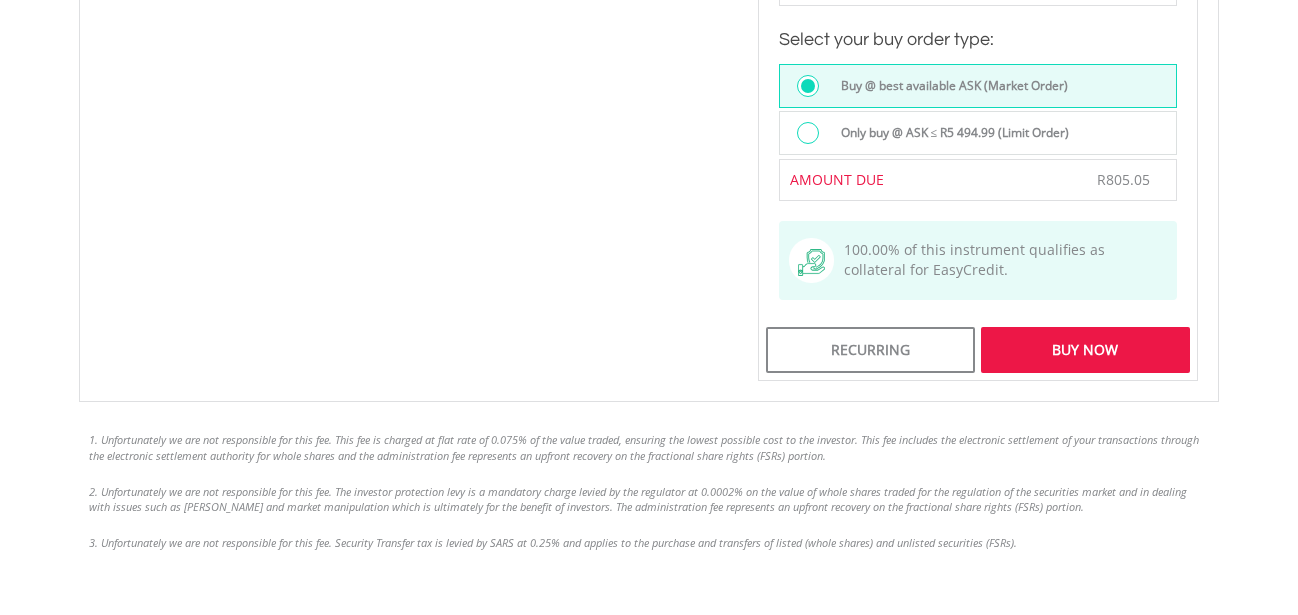 click on "Buy Now" at bounding box center (1085, 350) 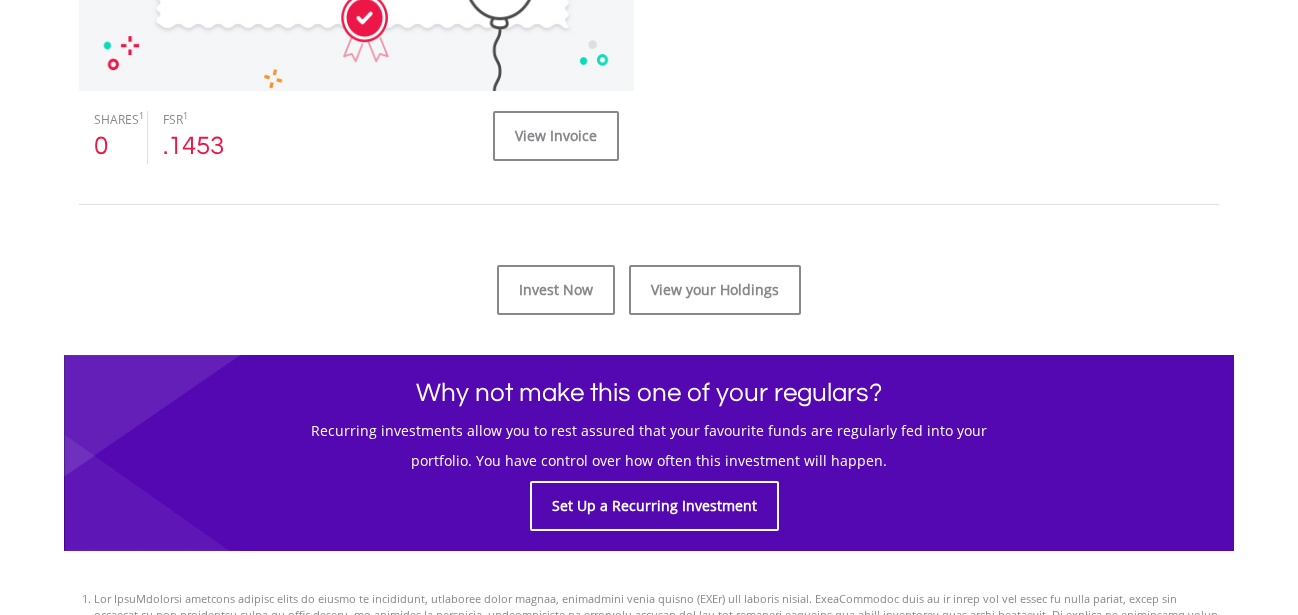 scroll, scrollTop: 918, scrollLeft: 0, axis: vertical 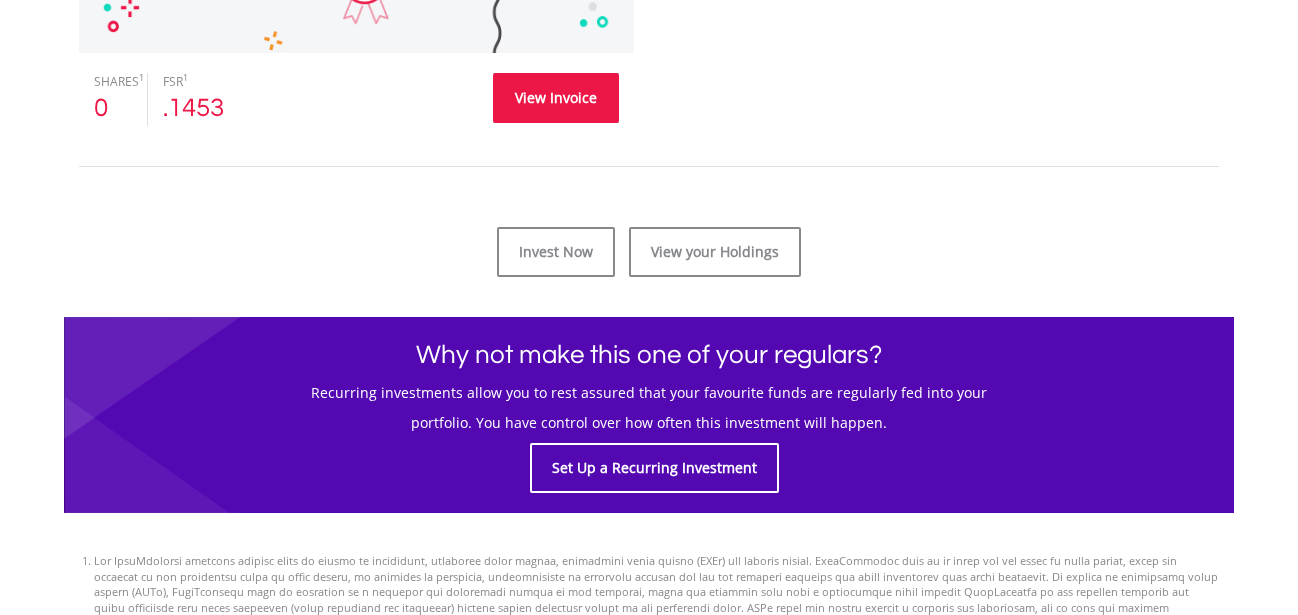 click on "View Invoice" at bounding box center (556, 98) 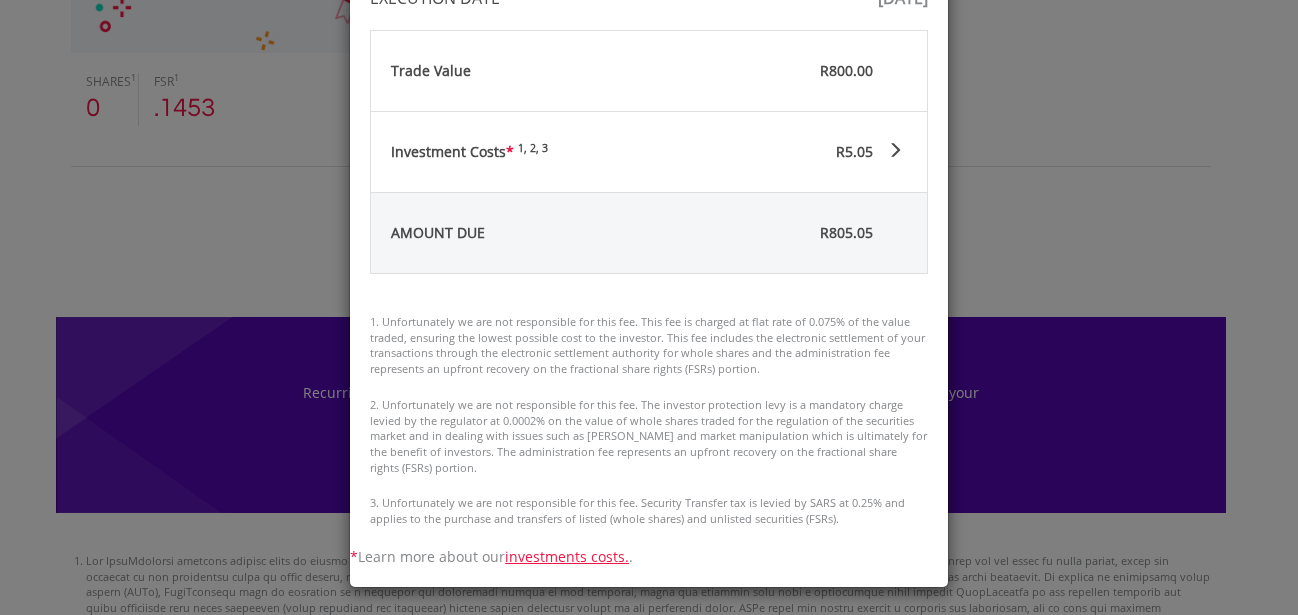 scroll, scrollTop: 153, scrollLeft: 0, axis: vertical 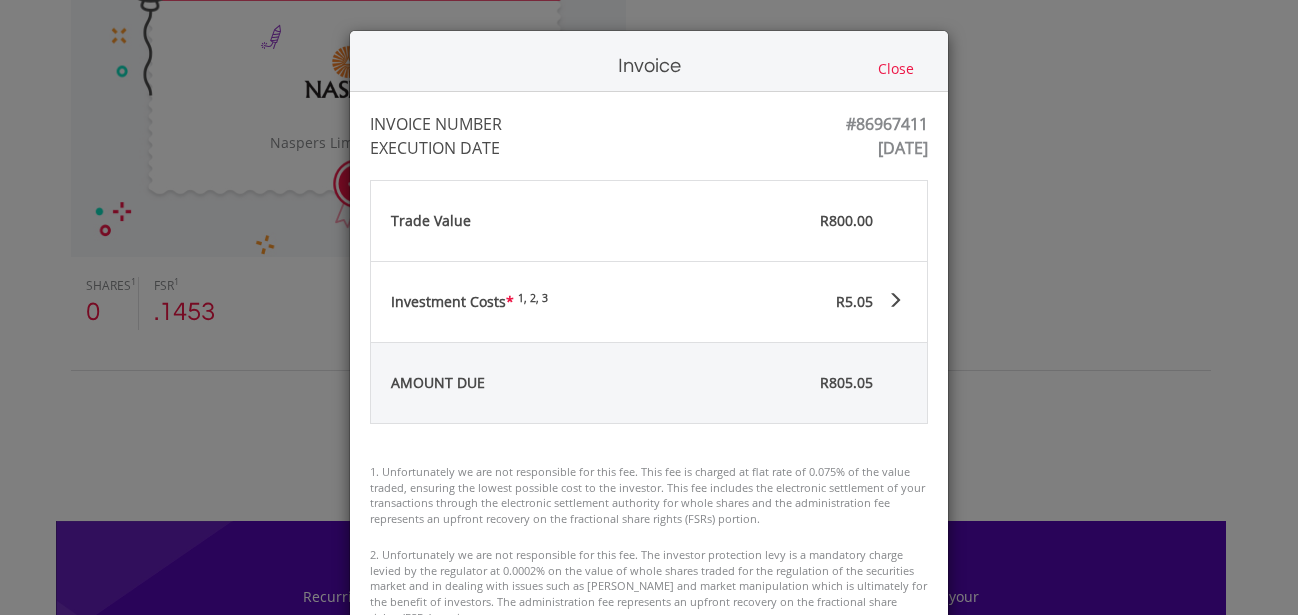 click on "Close" at bounding box center [896, 69] 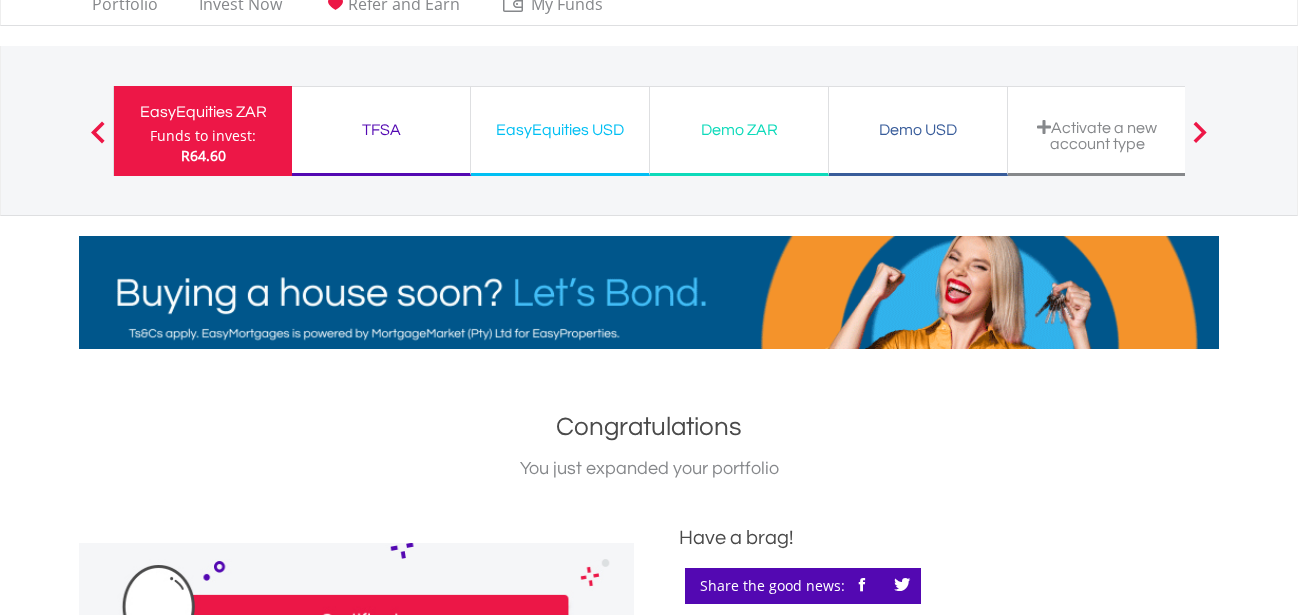 scroll, scrollTop: 0, scrollLeft: 0, axis: both 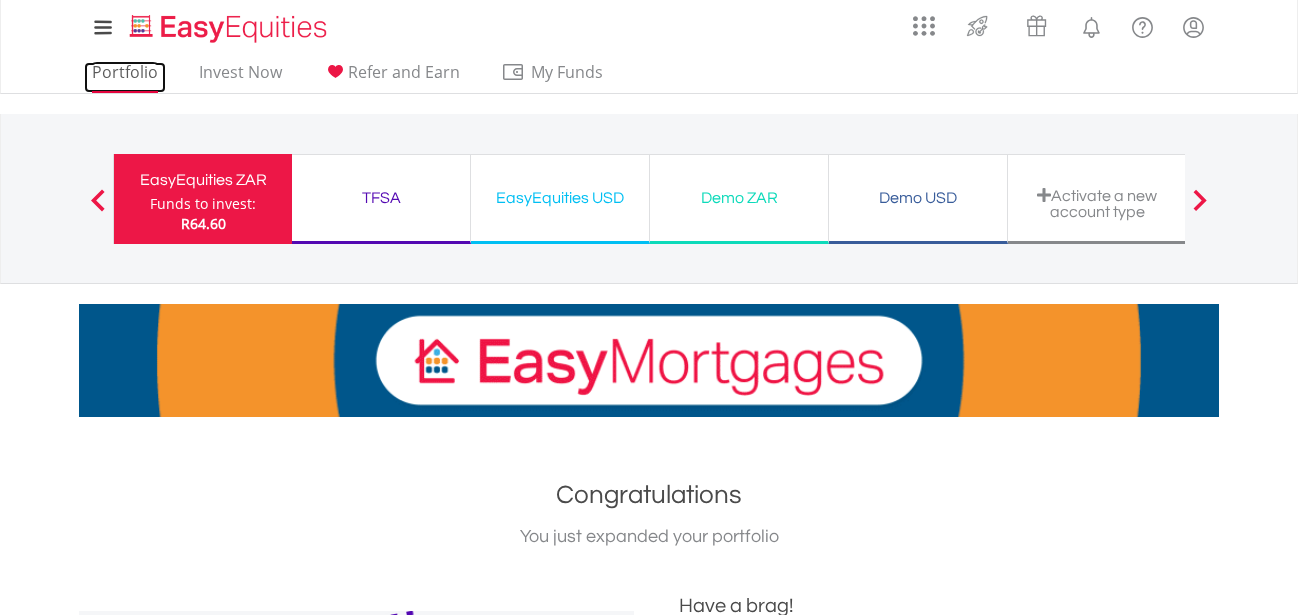 click on "Portfolio" at bounding box center (125, 77) 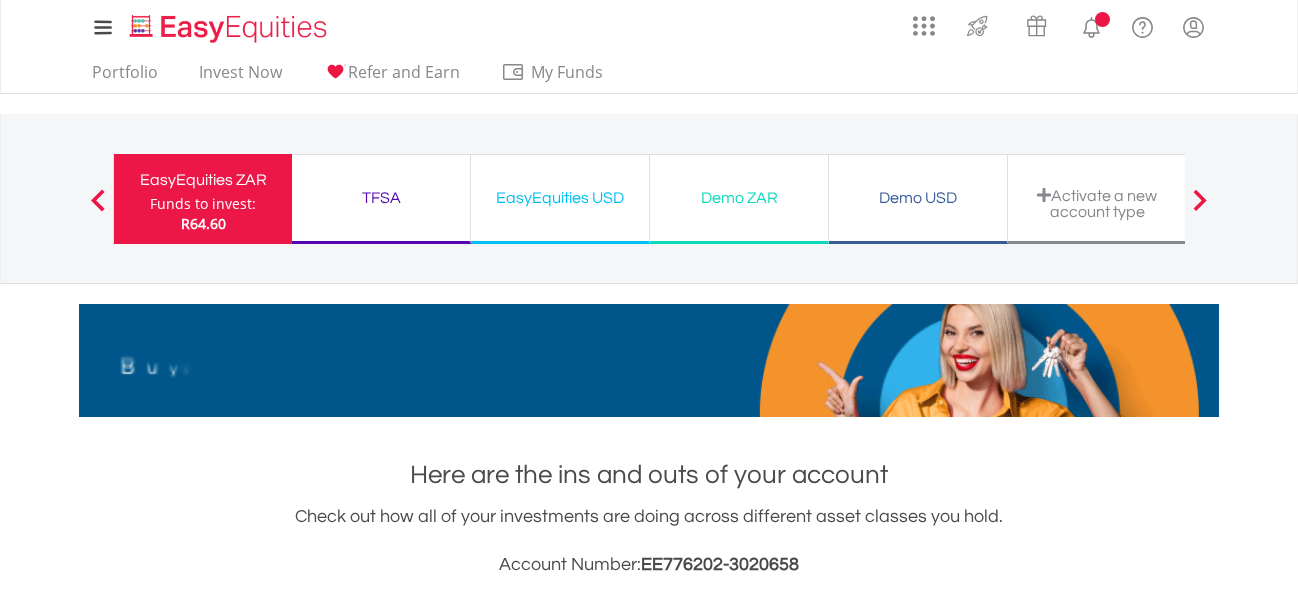 scroll, scrollTop: 408, scrollLeft: 0, axis: vertical 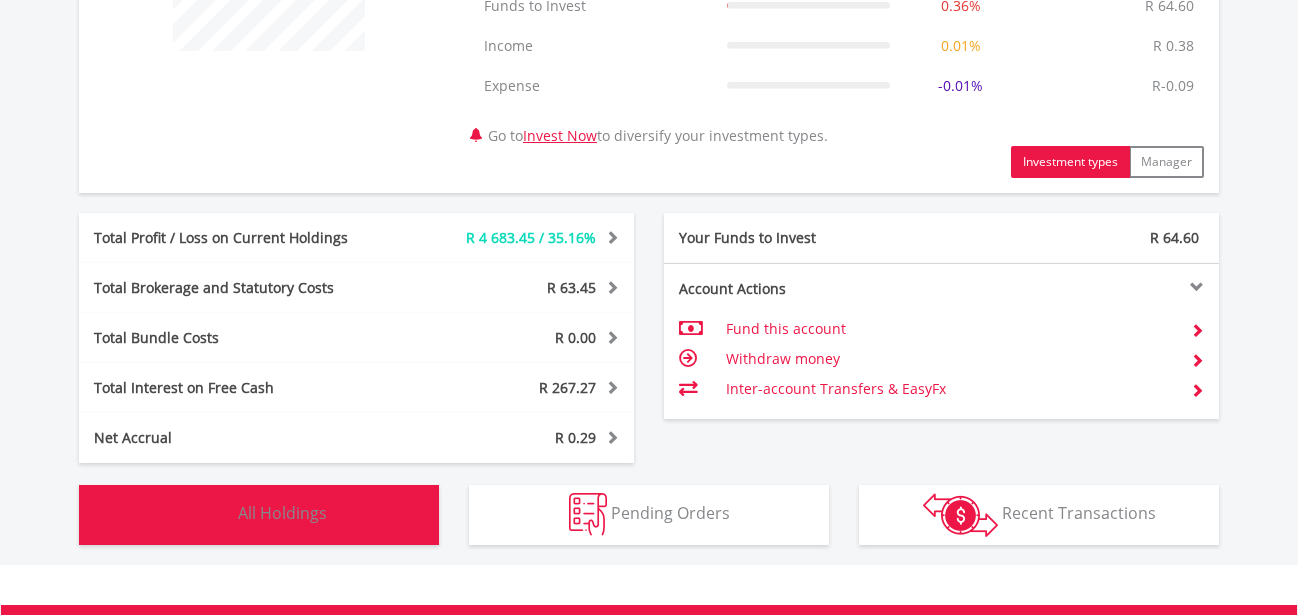 click on "All Holdings" at bounding box center (282, 513) 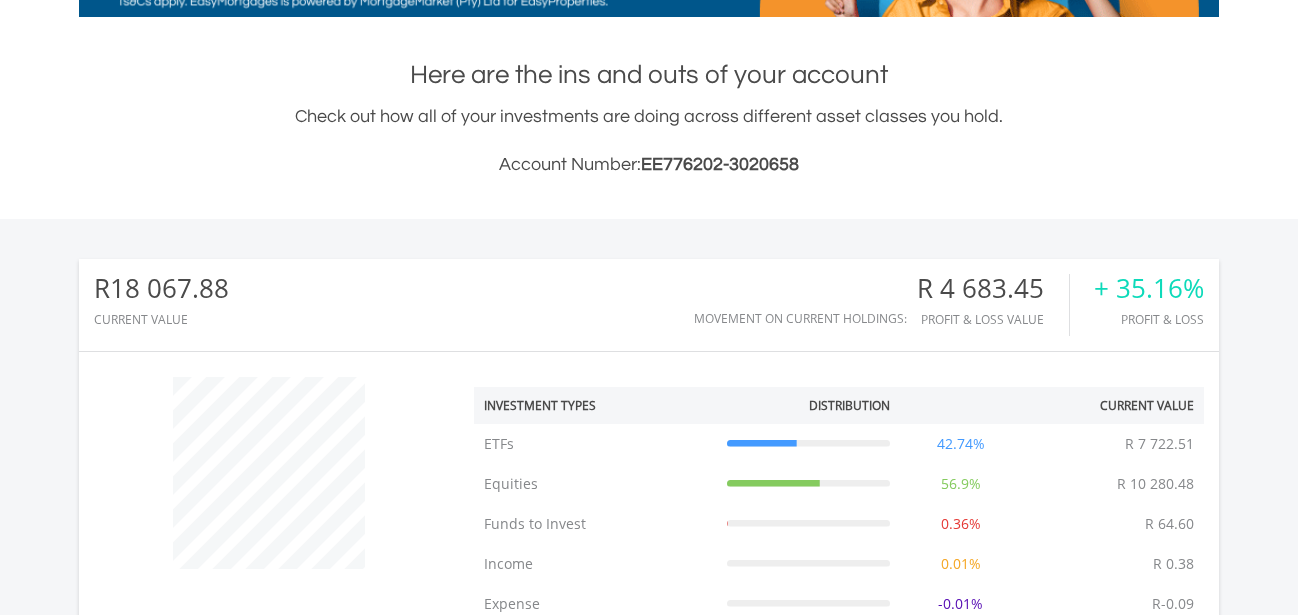 scroll, scrollTop: 0, scrollLeft: 0, axis: both 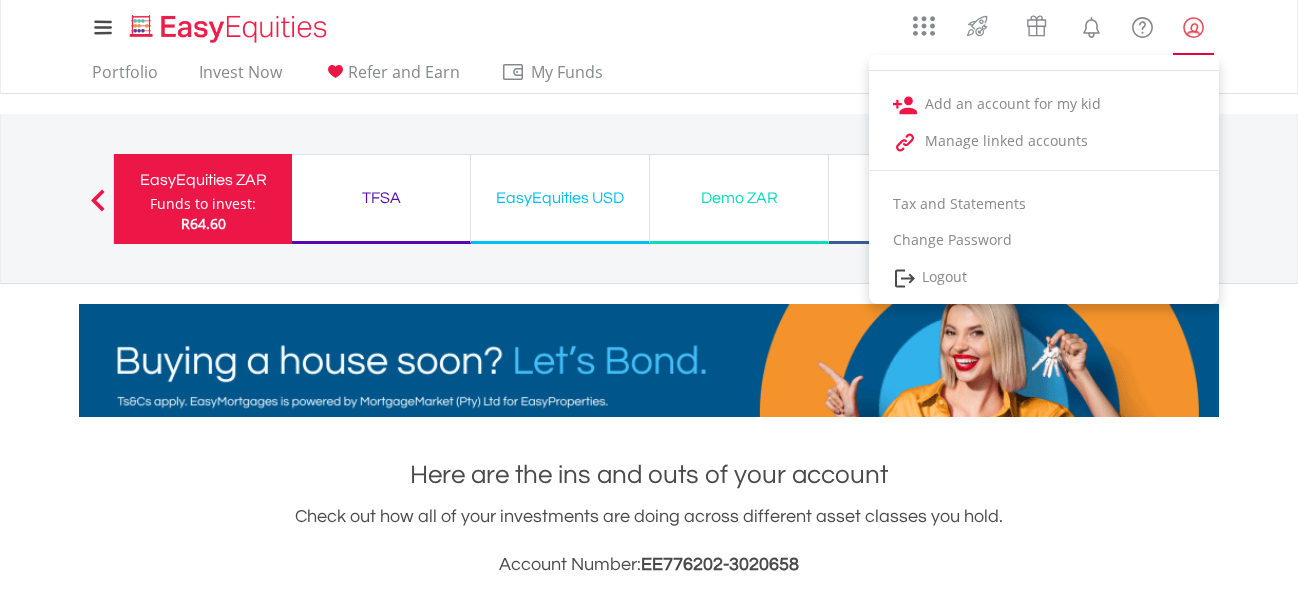click at bounding box center [1193, 27] 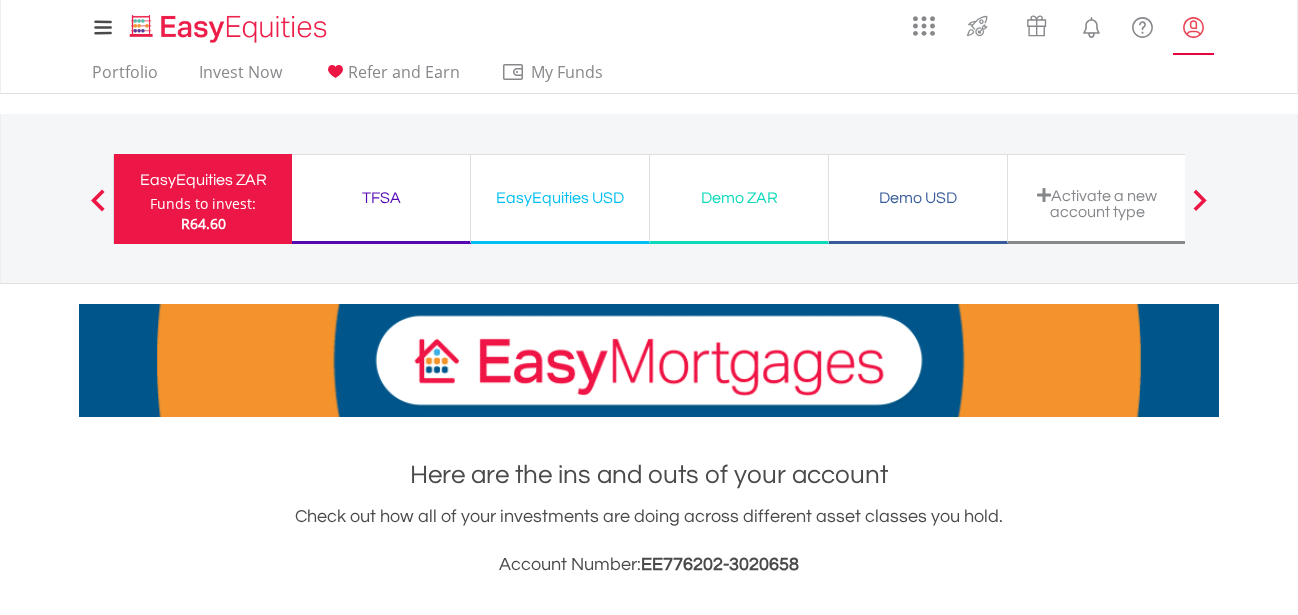 click at bounding box center (1193, 27) 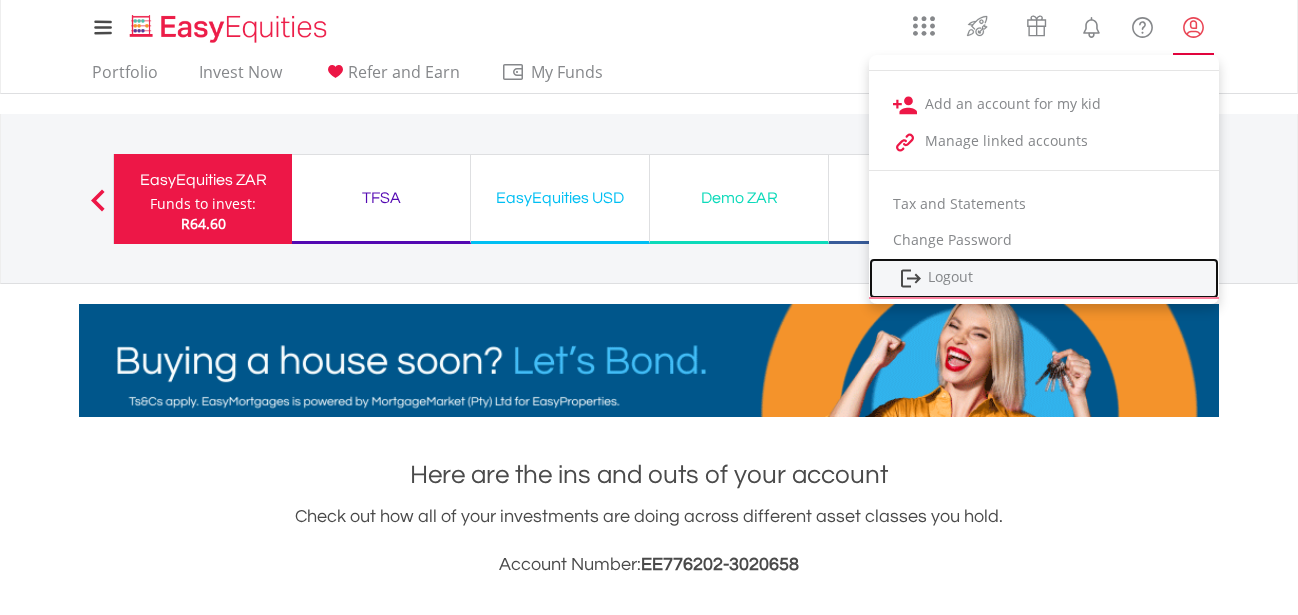 click on "Logout" at bounding box center (1044, 278) 